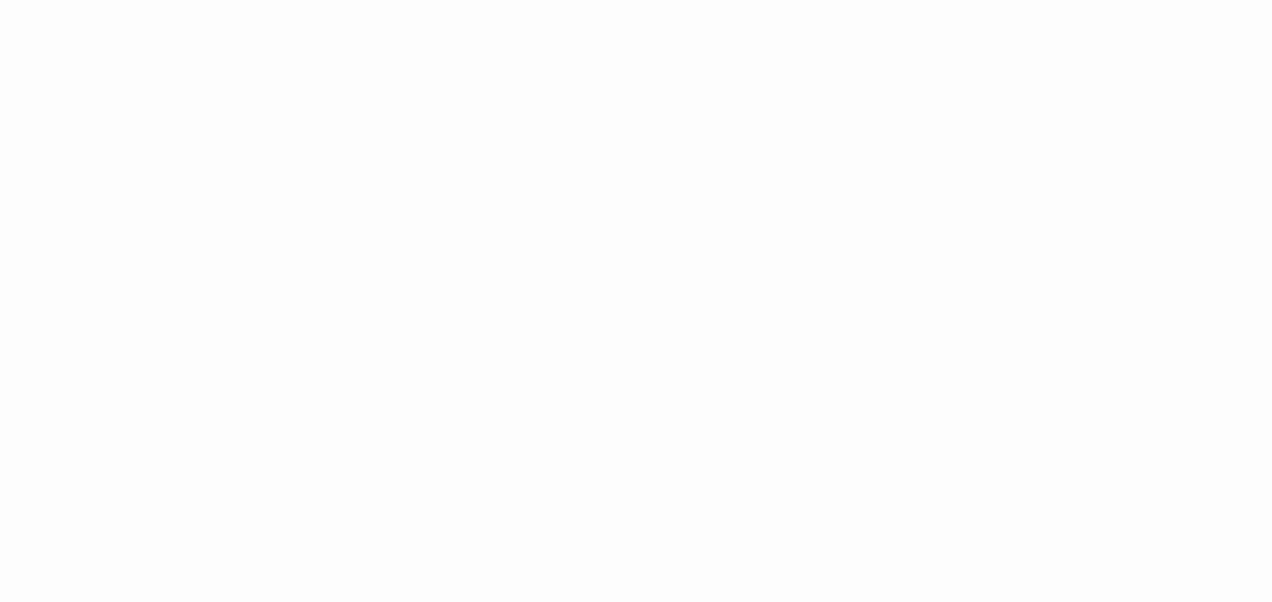 scroll, scrollTop: 0, scrollLeft: 0, axis: both 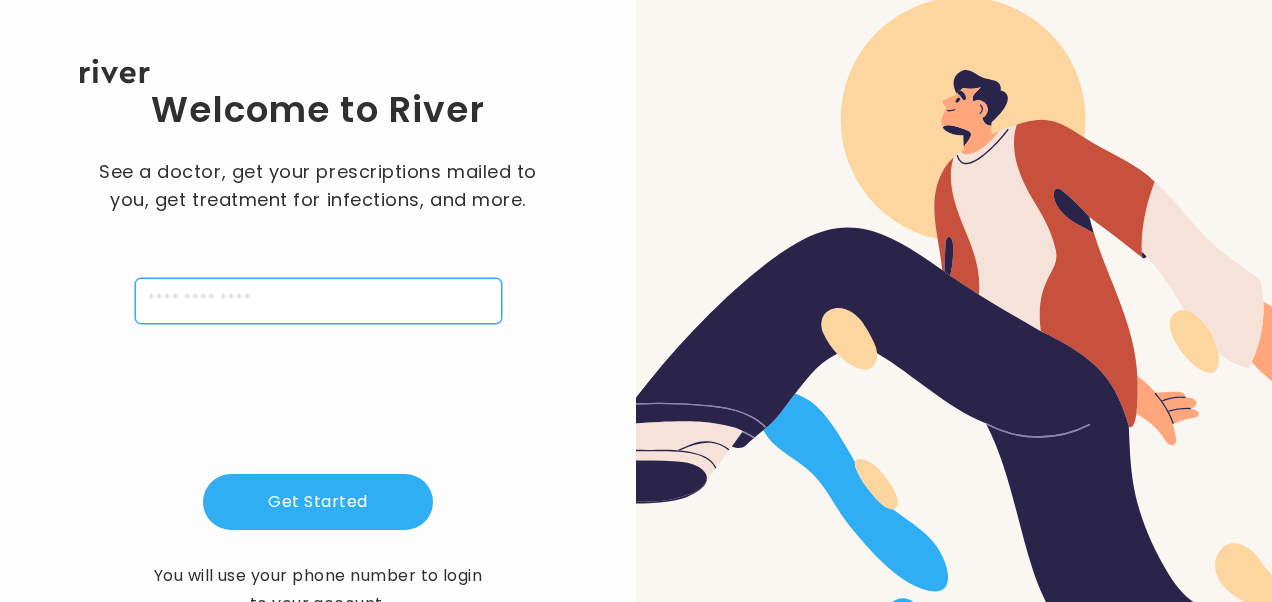 click at bounding box center (318, 301) 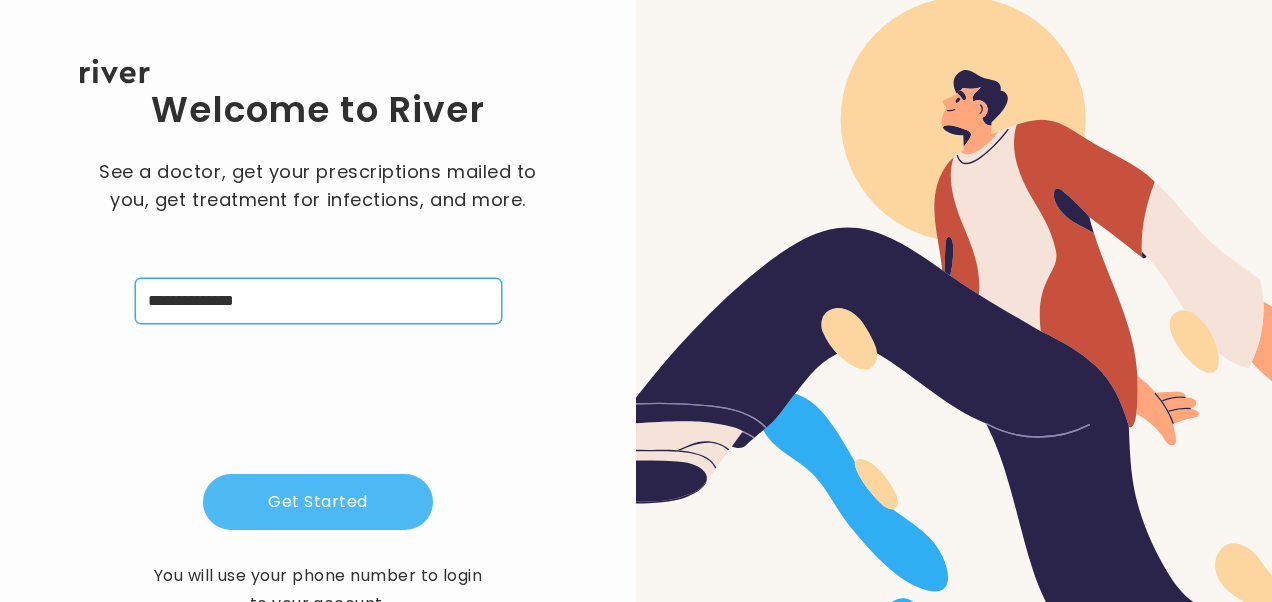 type on "**********" 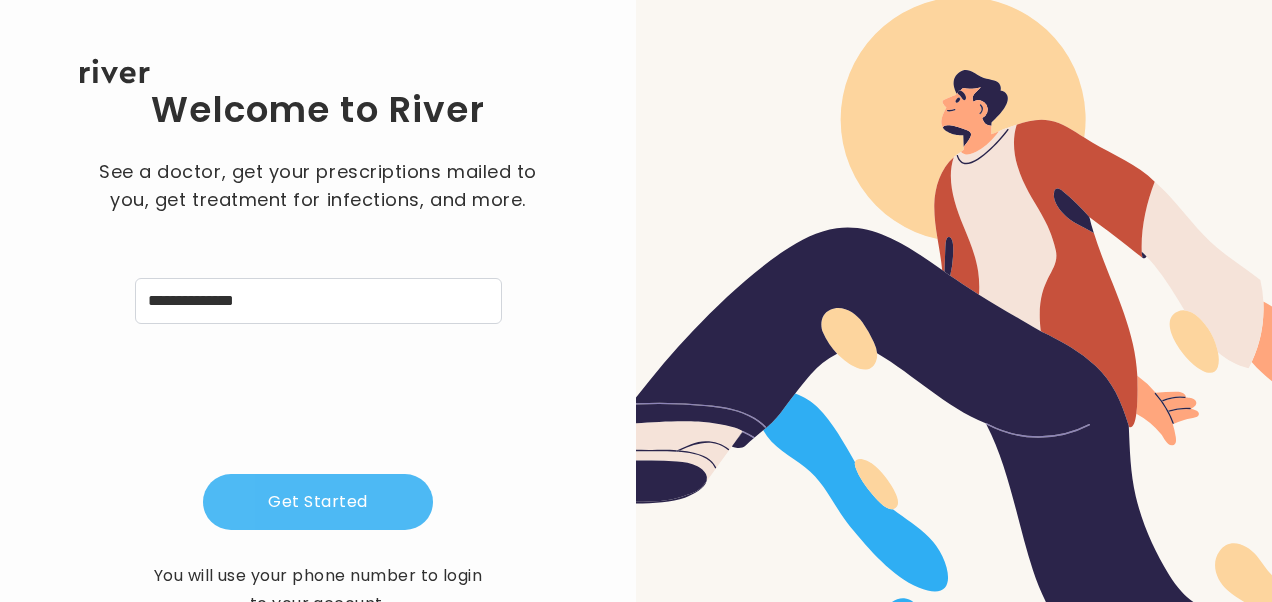 click on "Get Started" at bounding box center [318, 502] 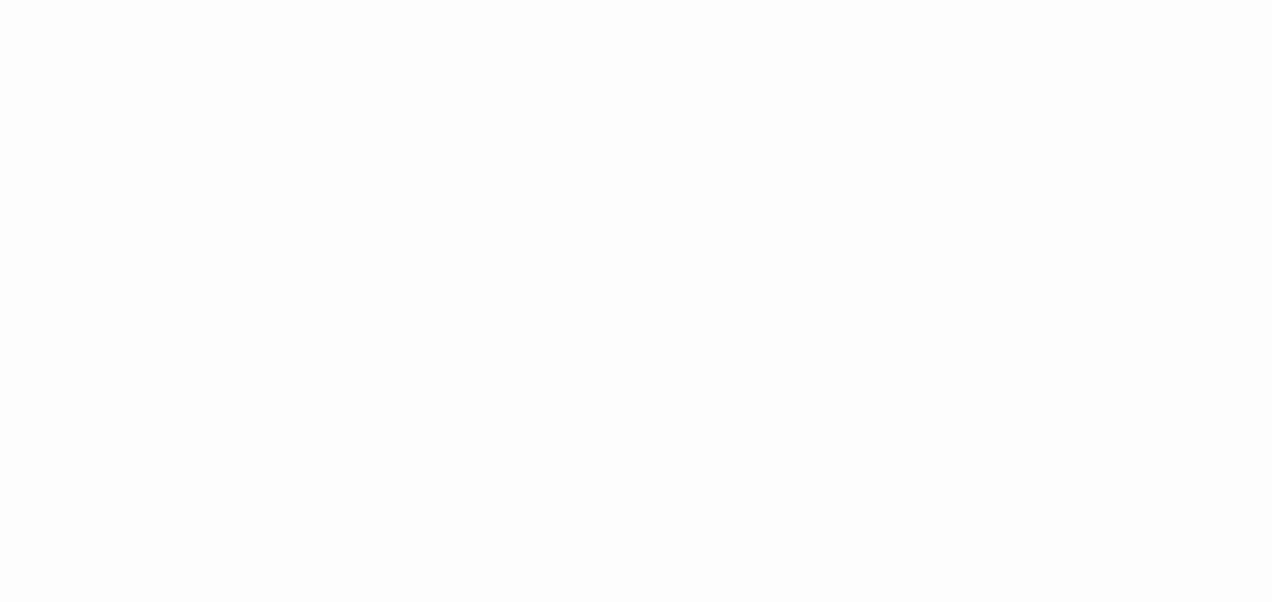 scroll, scrollTop: 0, scrollLeft: 0, axis: both 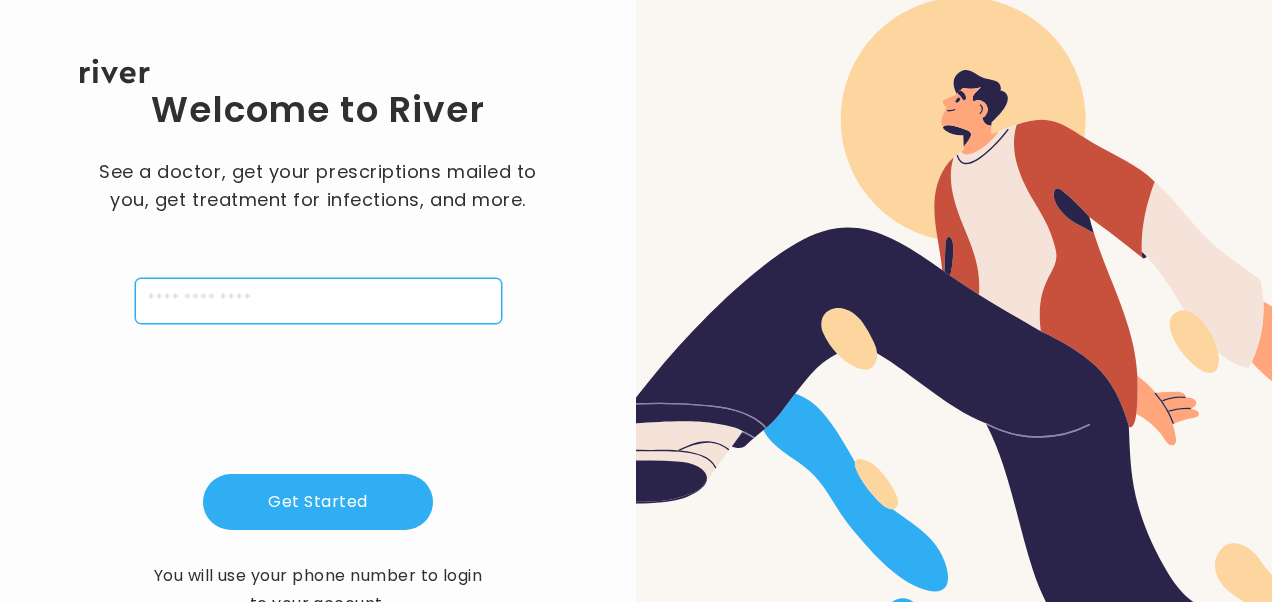click at bounding box center [318, 301] 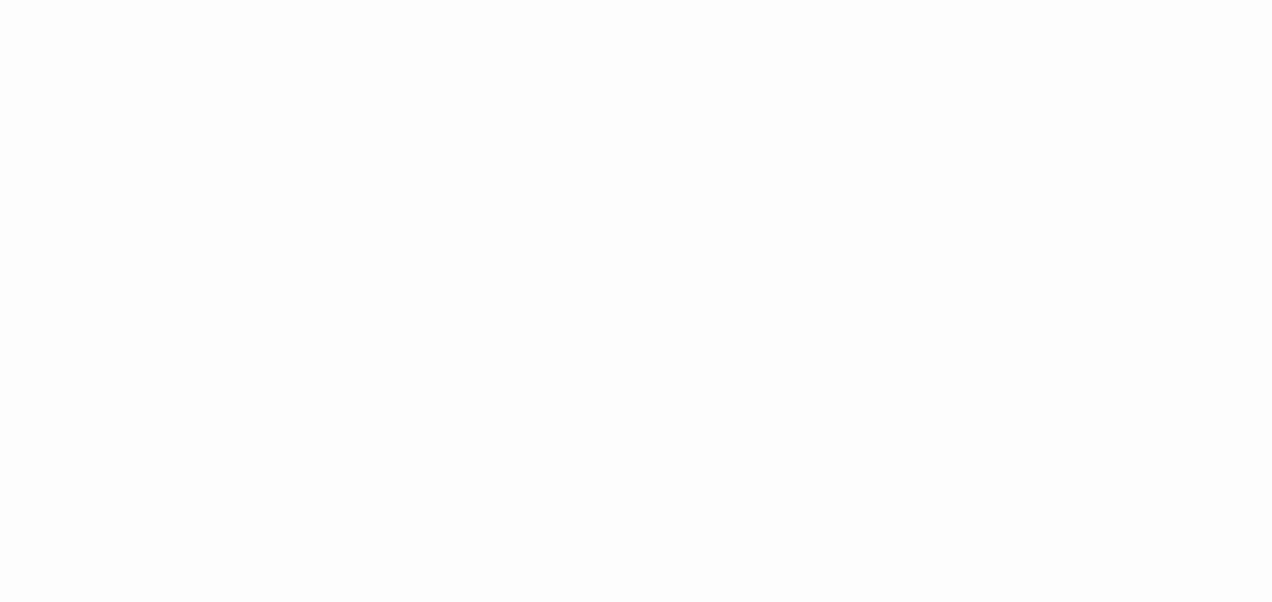 scroll, scrollTop: 0, scrollLeft: 0, axis: both 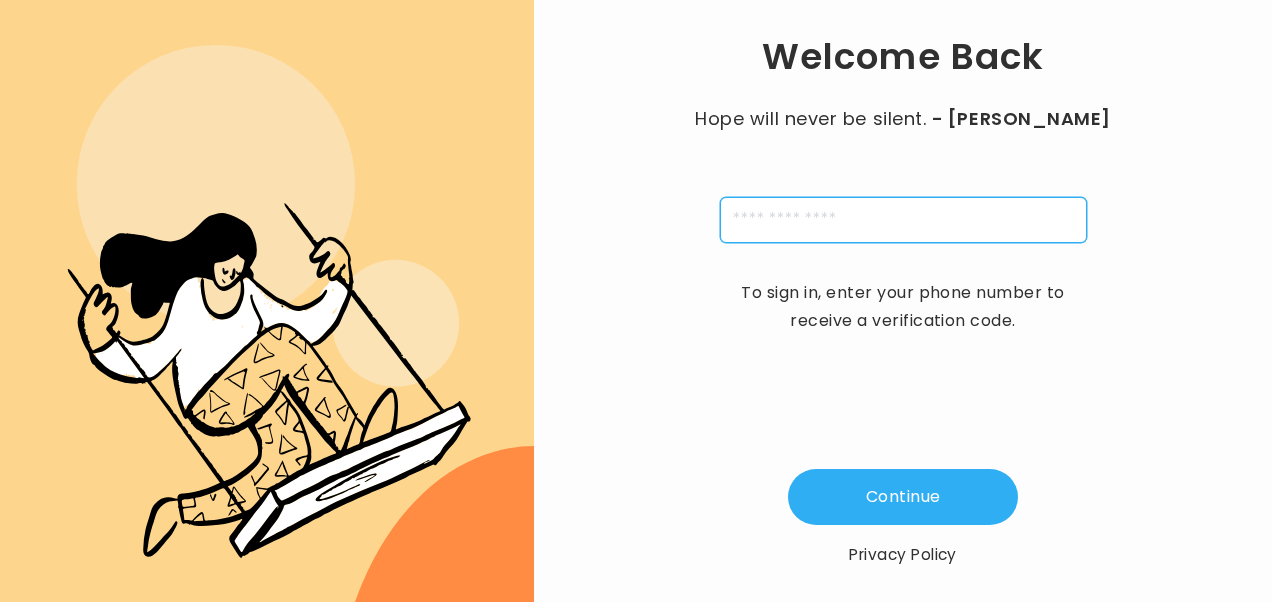 click at bounding box center [903, 220] 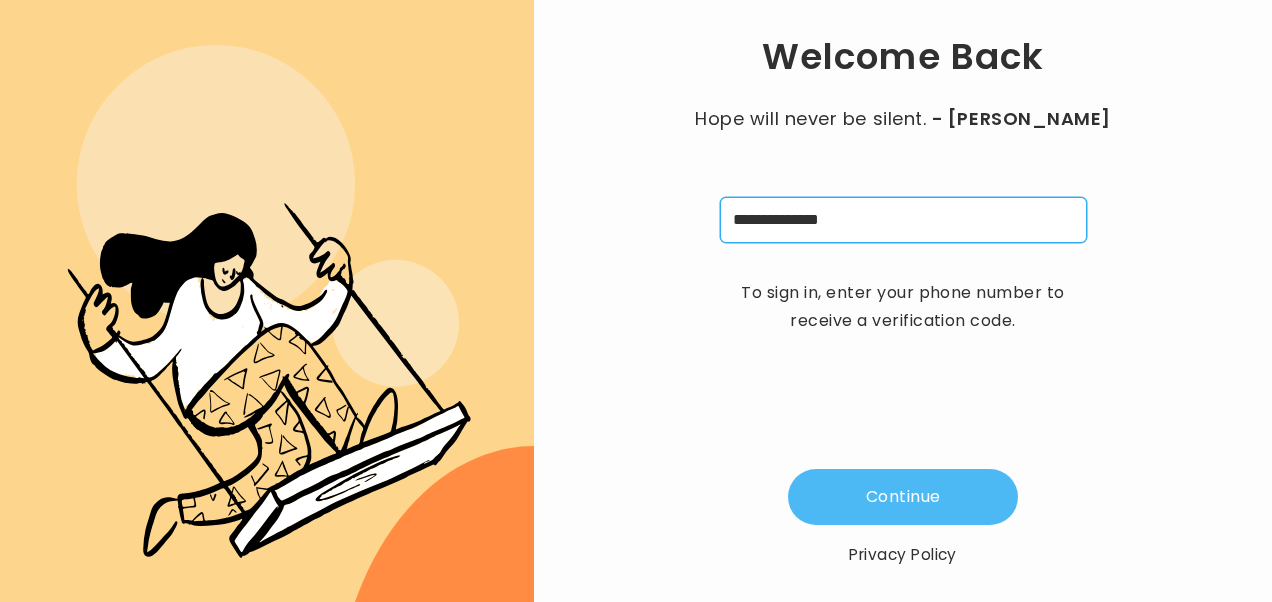 type on "**********" 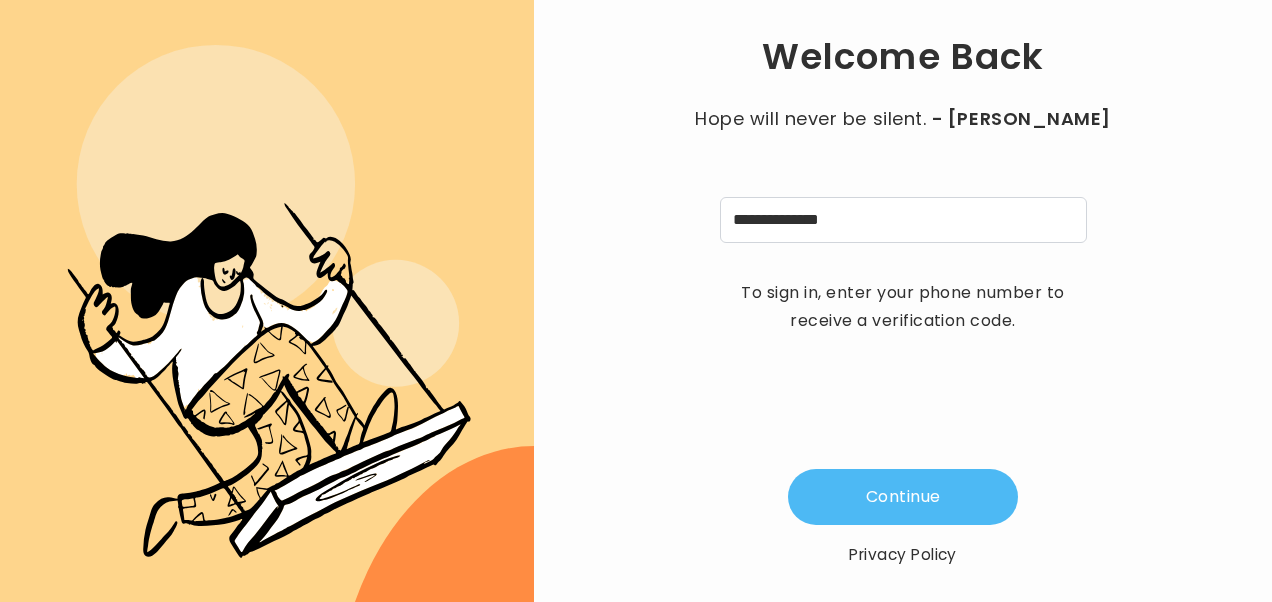 click on "Continue" at bounding box center (903, 497) 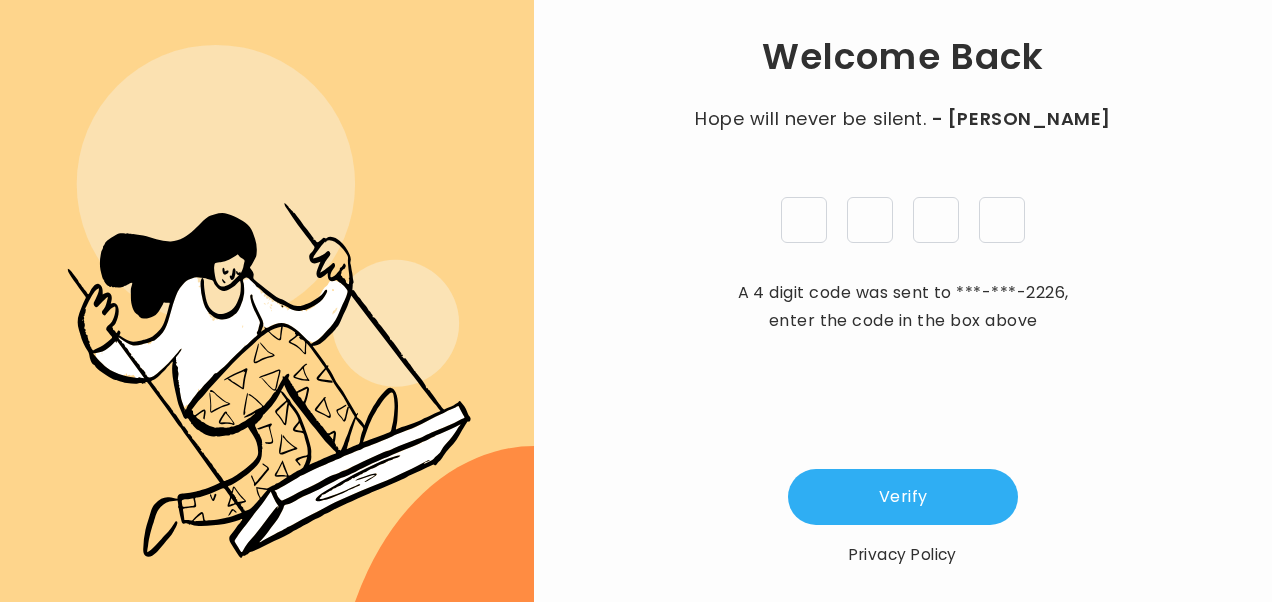 click at bounding box center [804, 220] 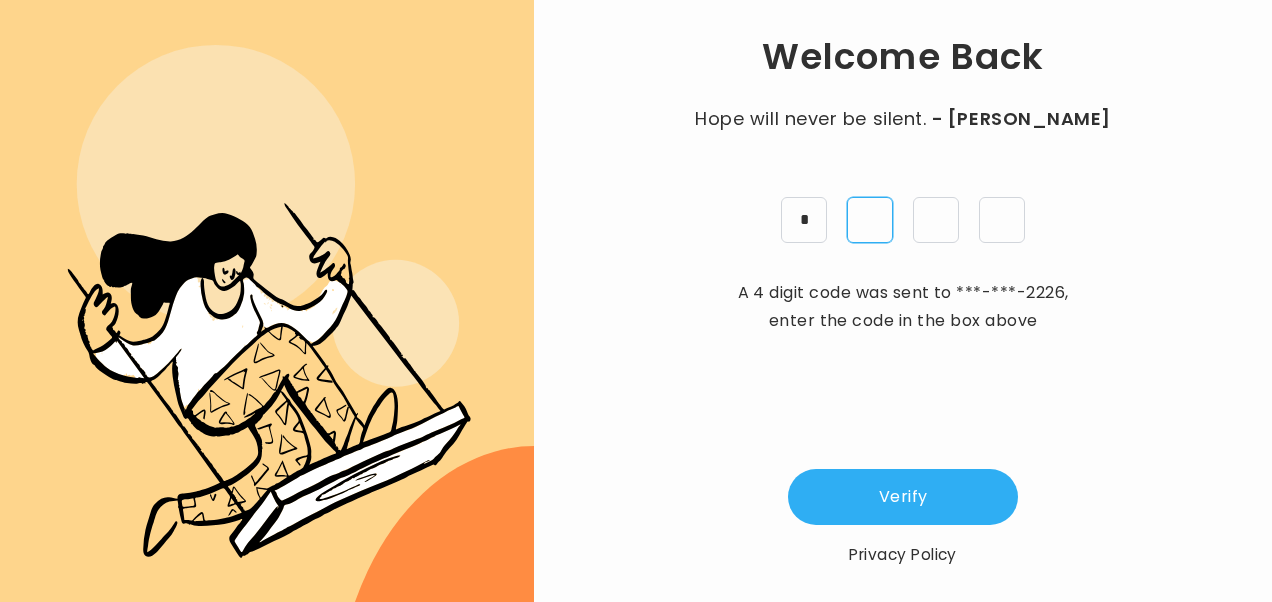 type on "*" 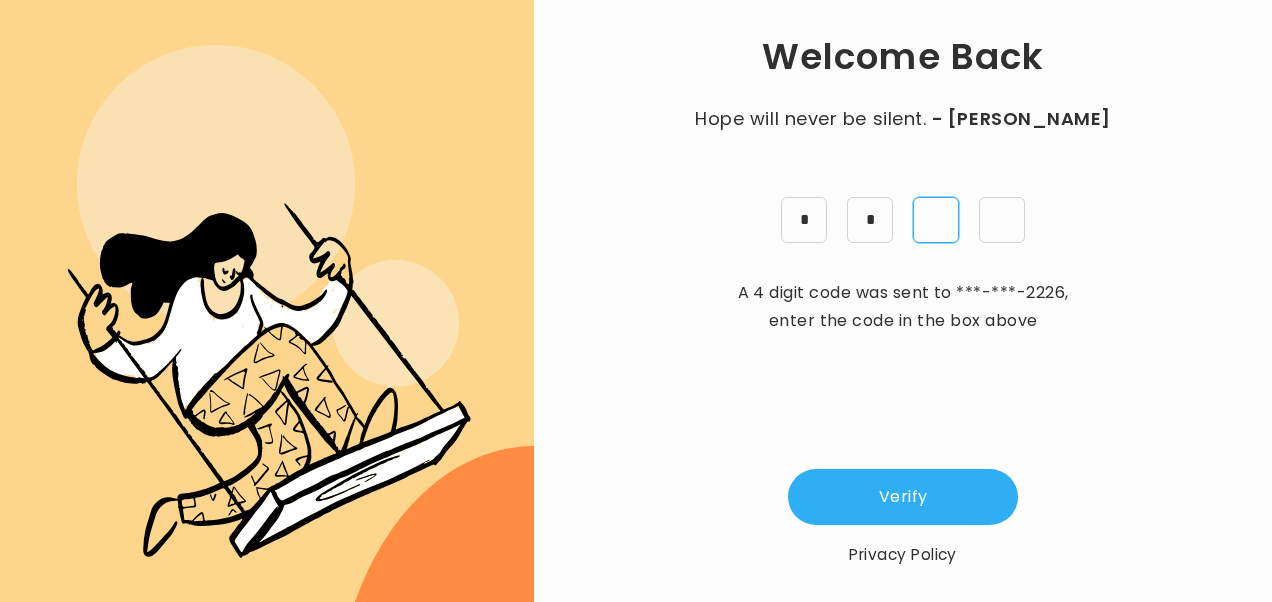 type on "*" 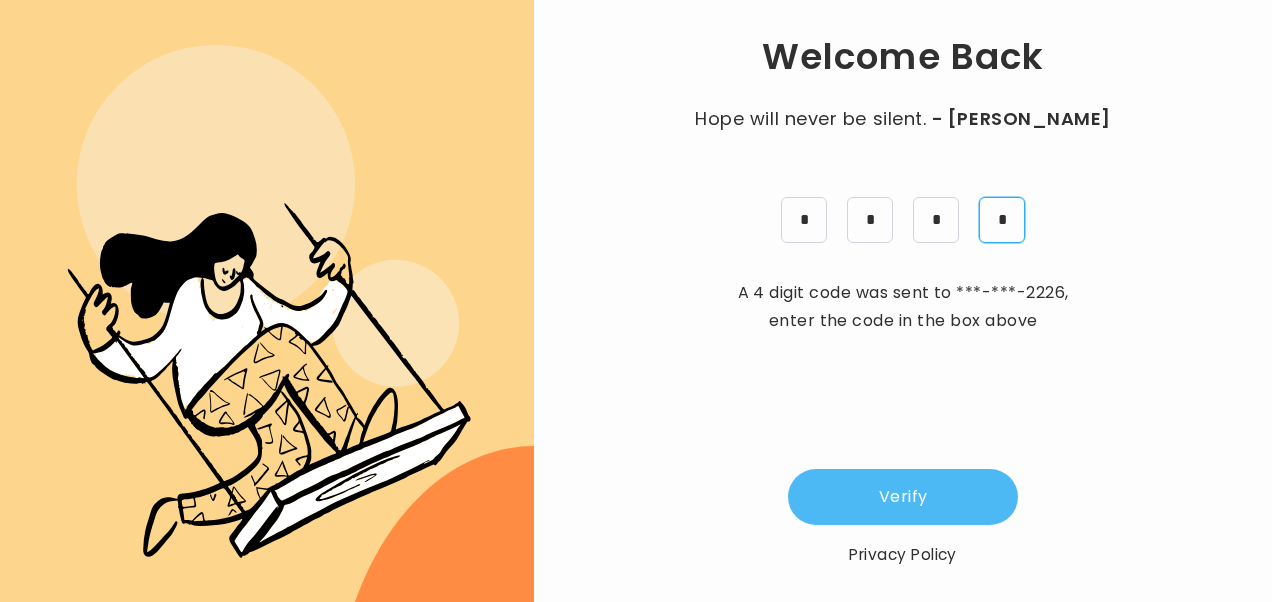 type on "*" 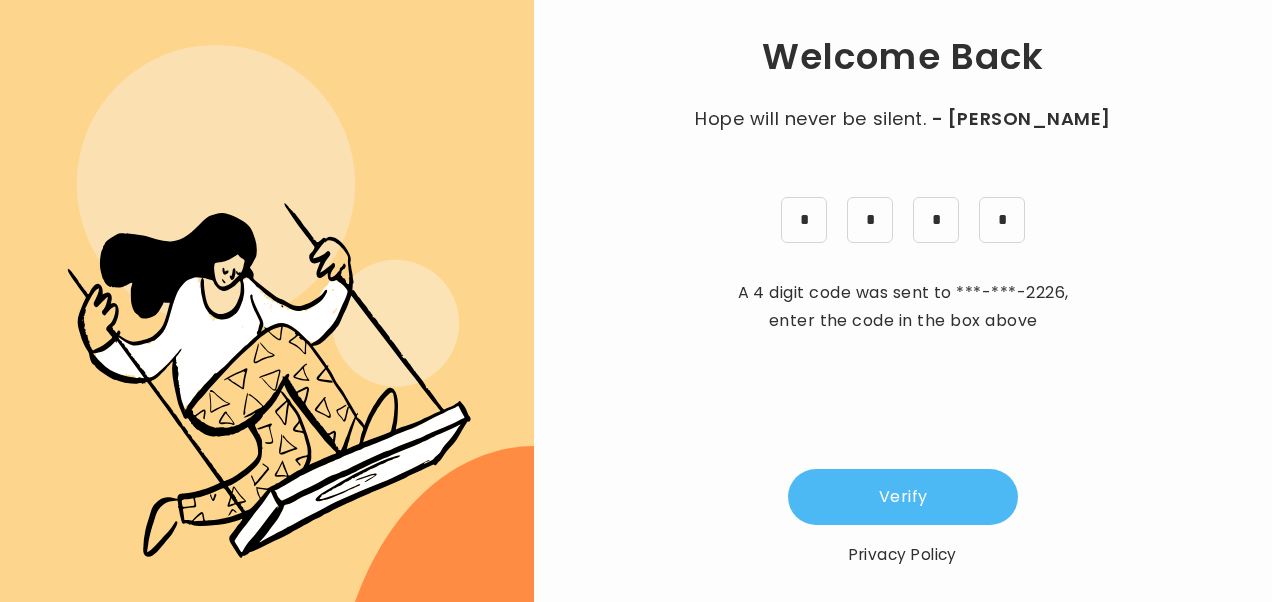 click on "Verify" at bounding box center [903, 497] 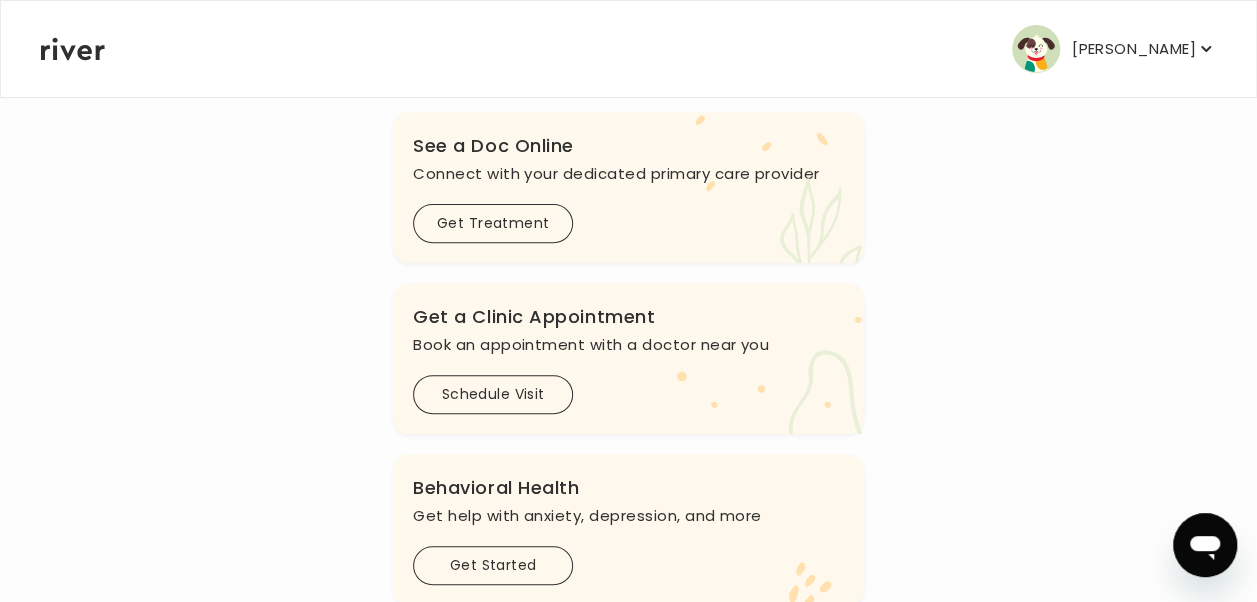 scroll, scrollTop: 244, scrollLeft: 0, axis: vertical 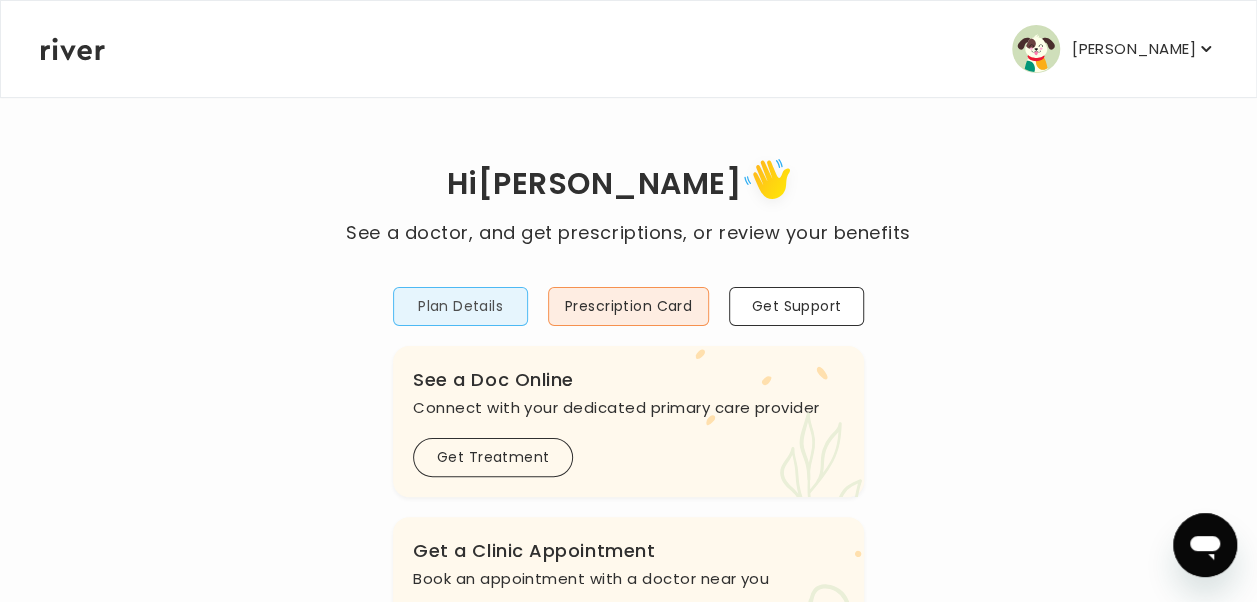 drag, startPoint x: 482, startPoint y: 308, endPoint x: 470, endPoint y: 304, distance: 12.649111 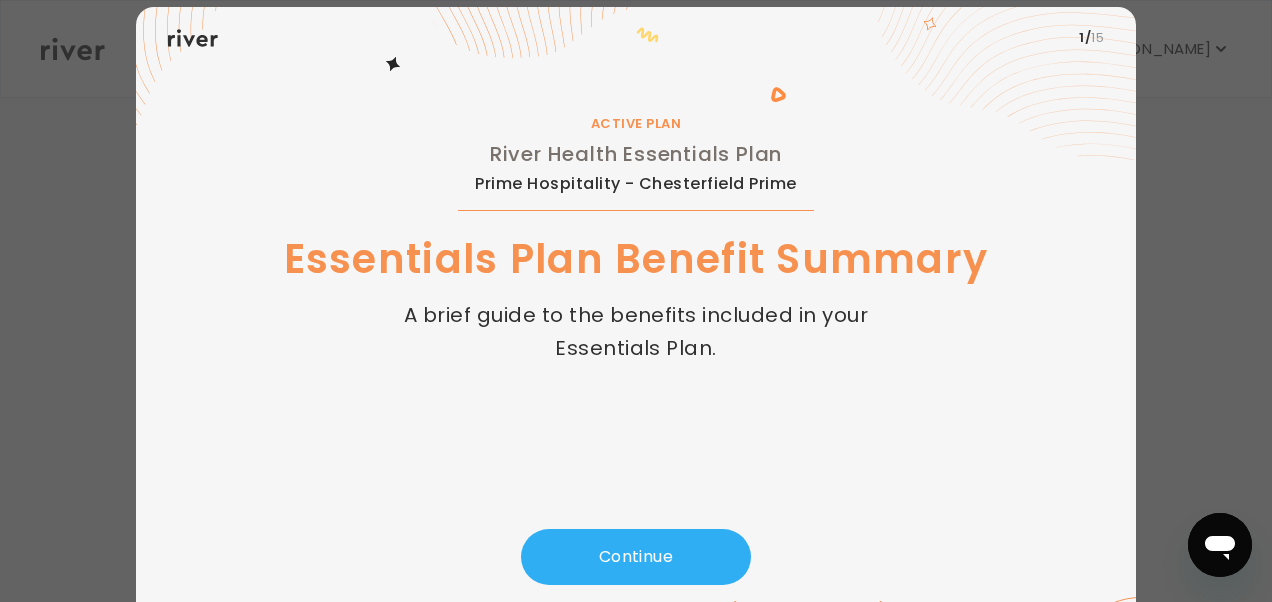 scroll, scrollTop: 60, scrollLeft: 0, axis: vertical 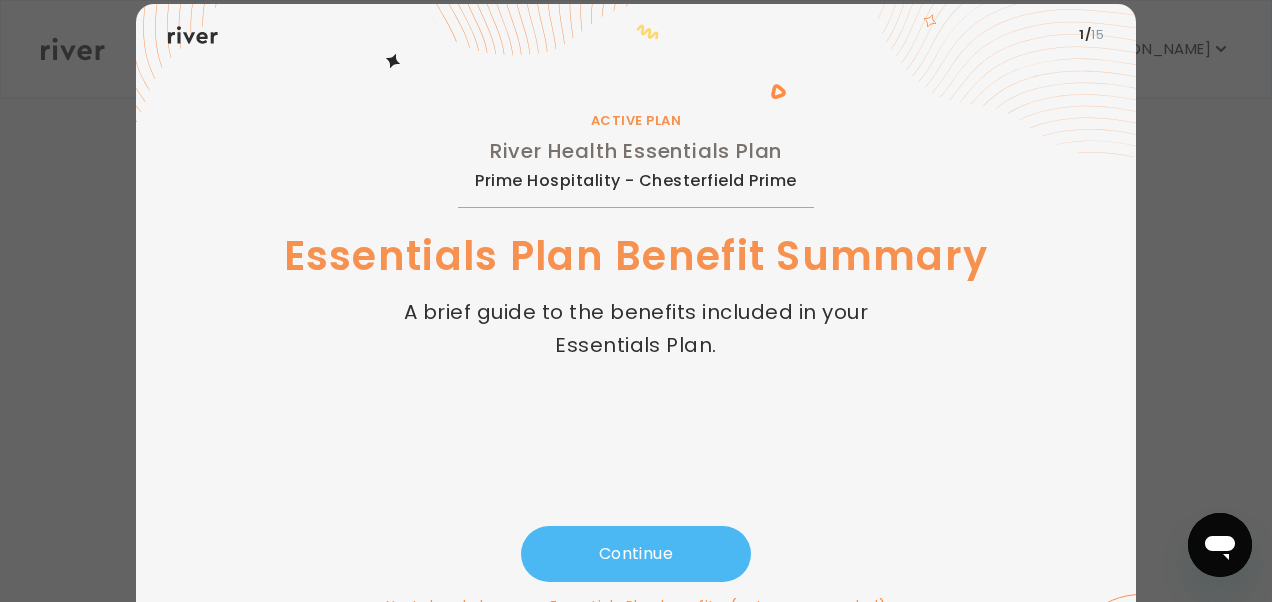 click on "Continue" at bounding box center [636, 554] 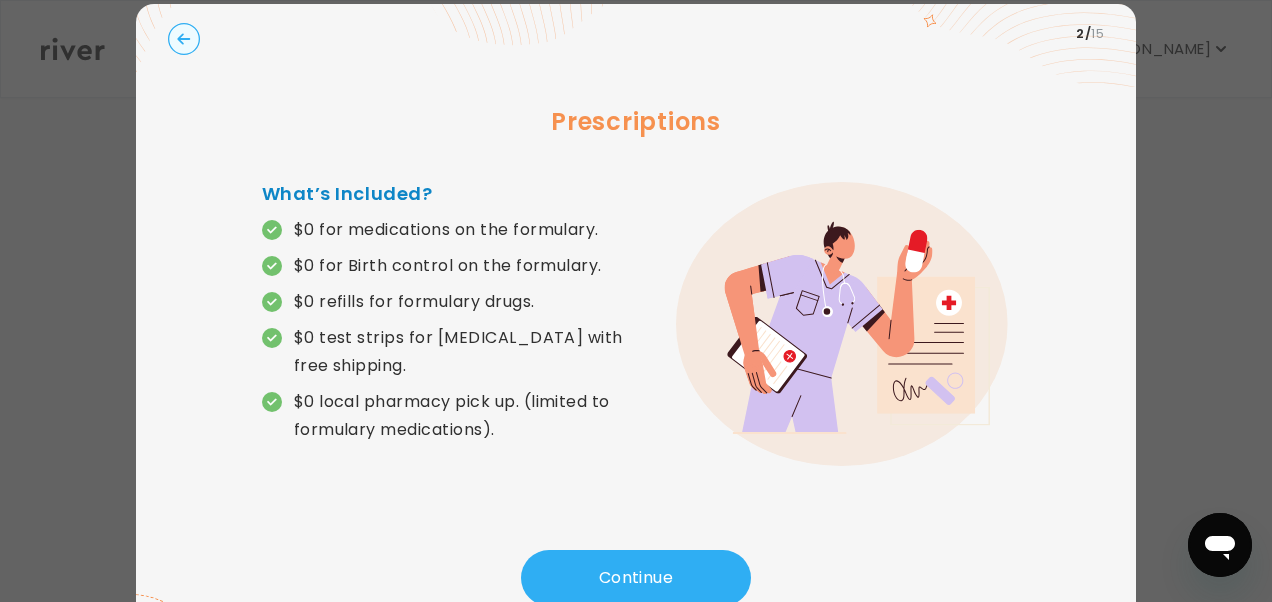 click 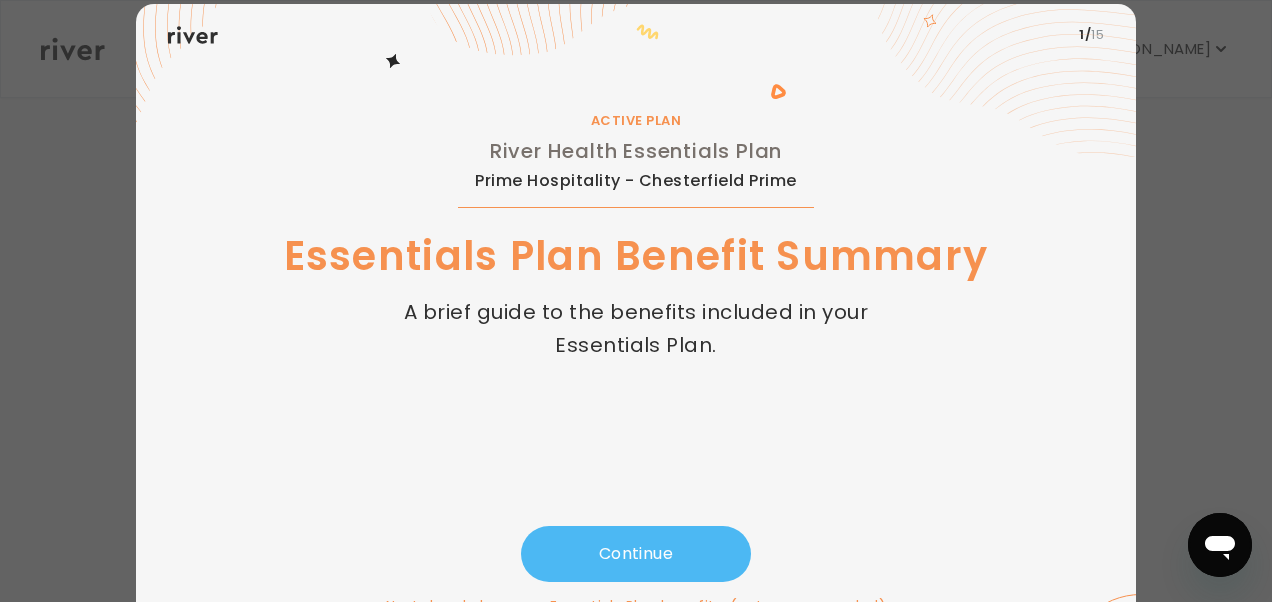 click on "Continue" at bounding box center [636, 554] 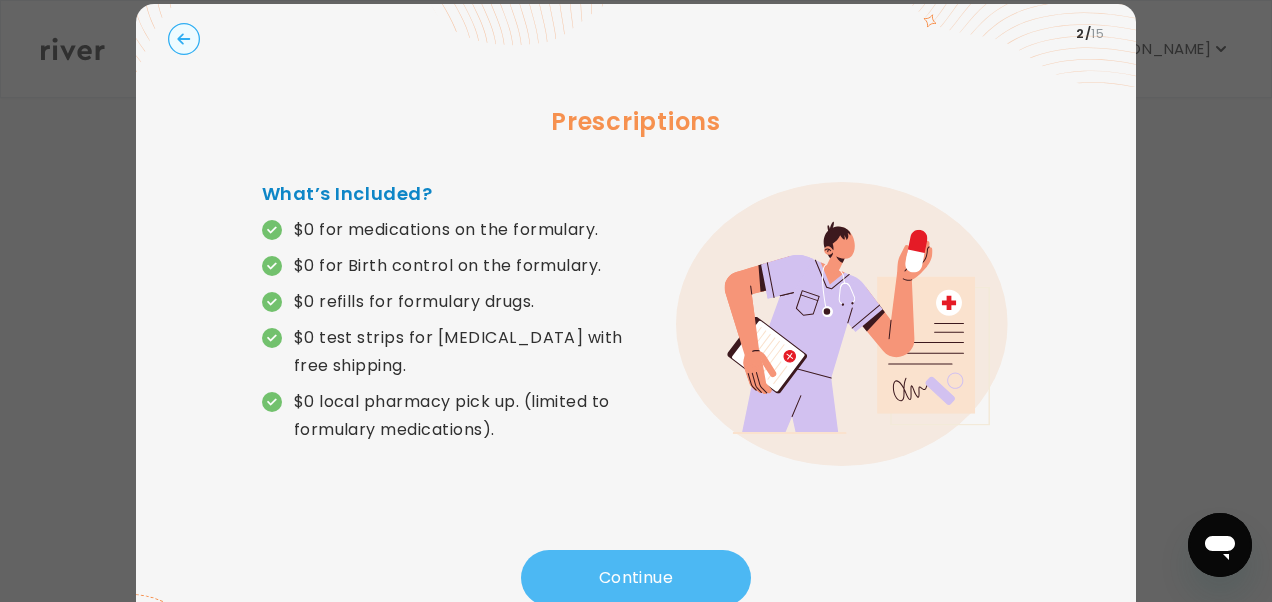 click on "Continue" at bounding box center [636, 578] 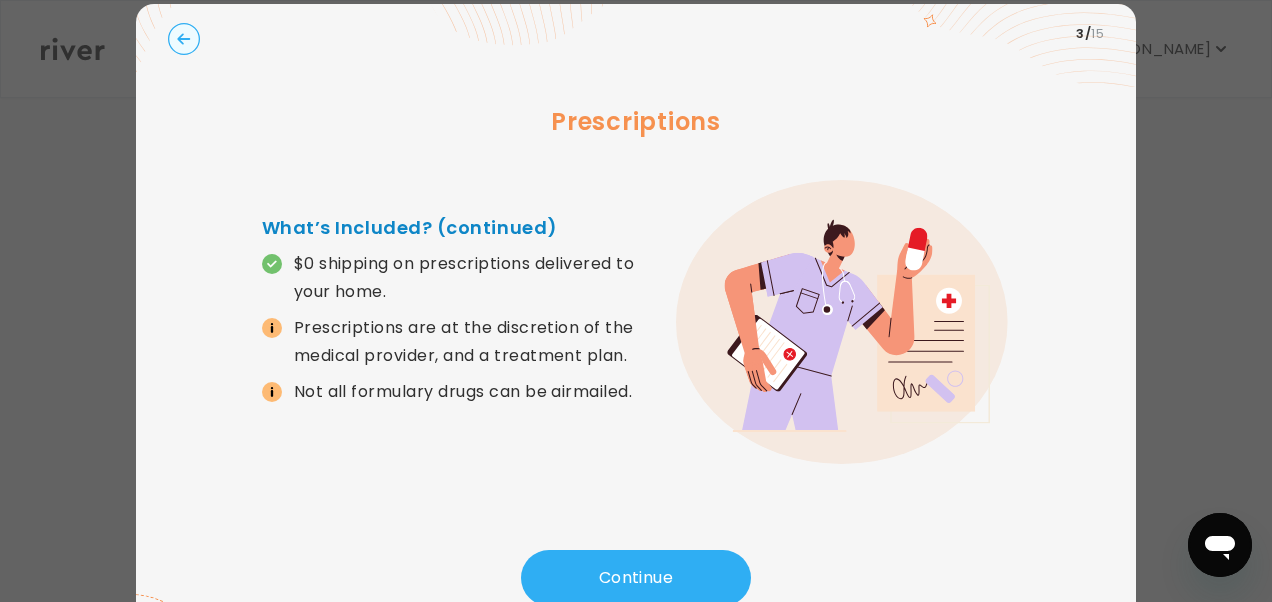 click 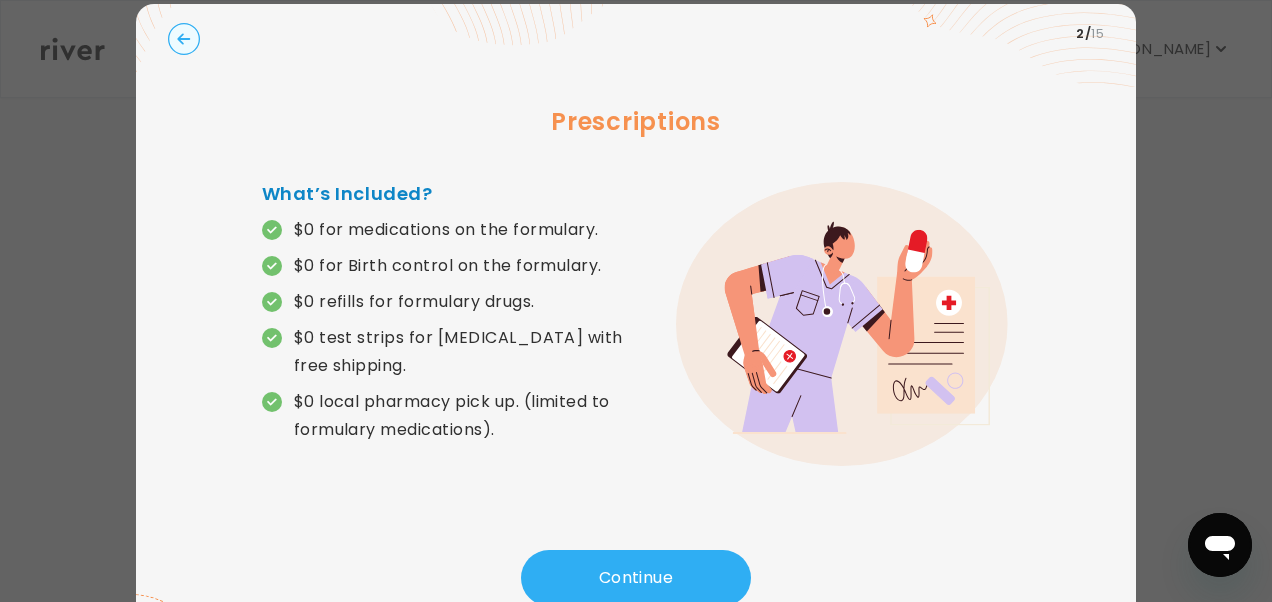 click 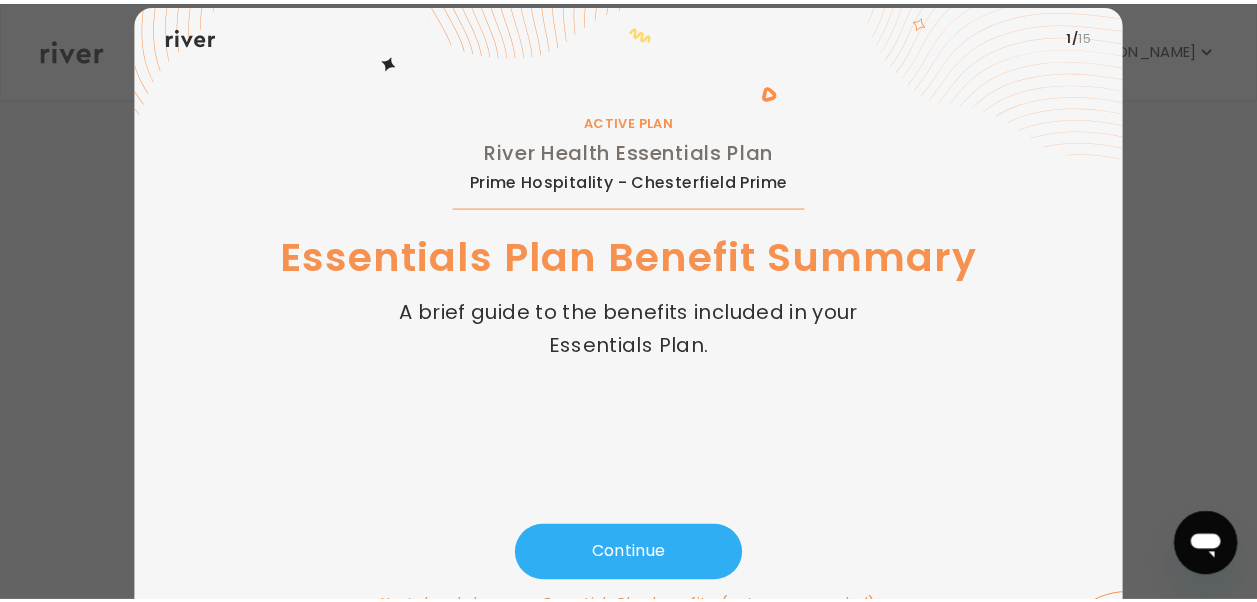 scroll, scrollTop: 112, scrollLeft: 0, axis: vertical 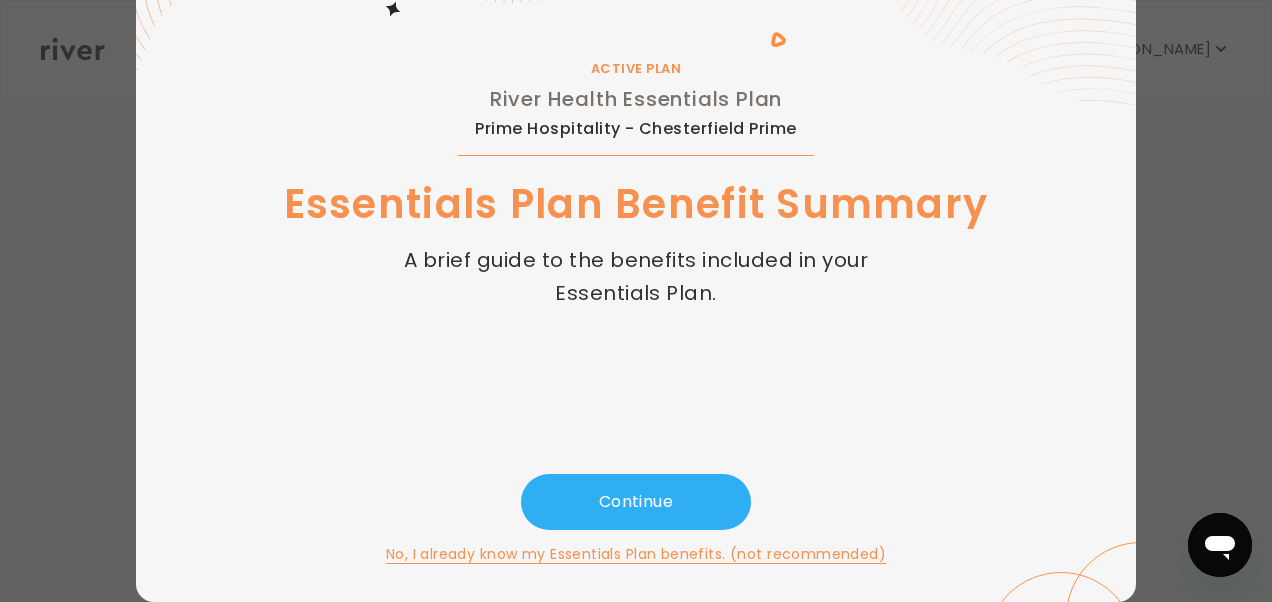 click on "No, I already know my Essentials Plan benefits. (not recommended)" at bounding box center [636, 554] 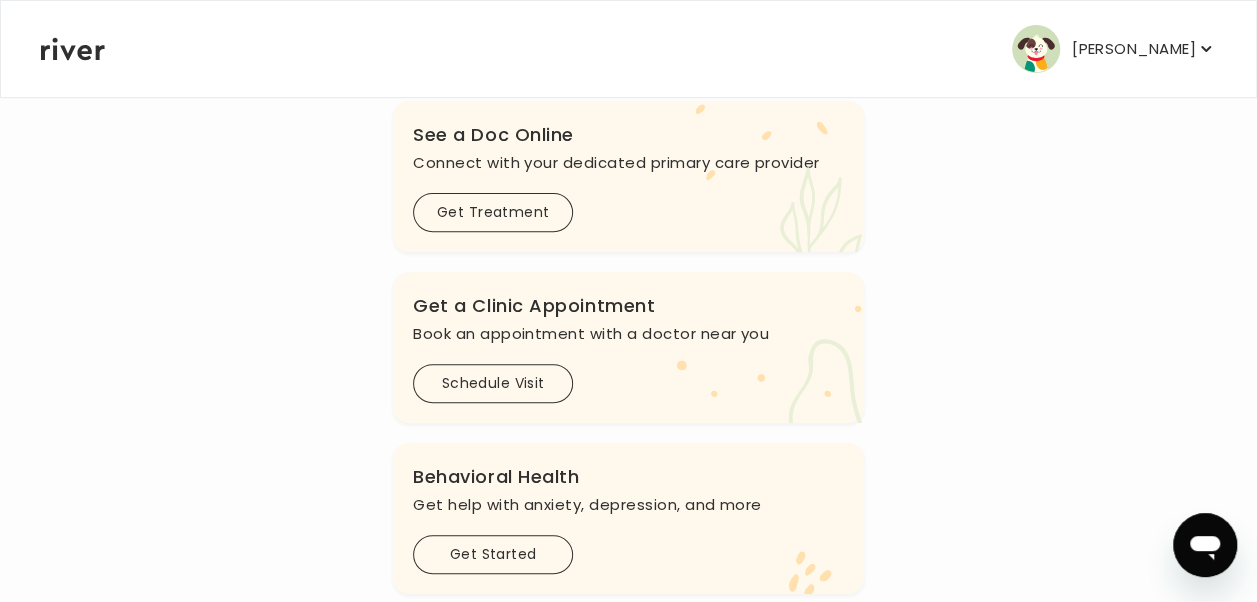 scroll, scrollTop: 252, scrollLeft: 0, axis: vertical 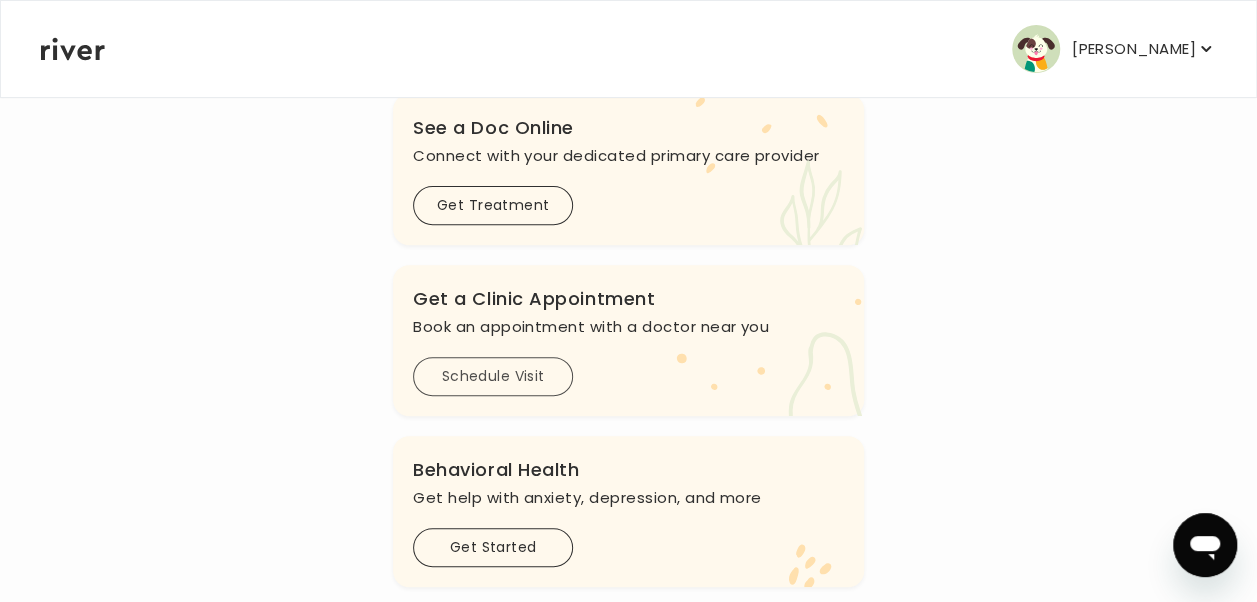 click on "Schedule Visit" at bounding box center (493, 376) 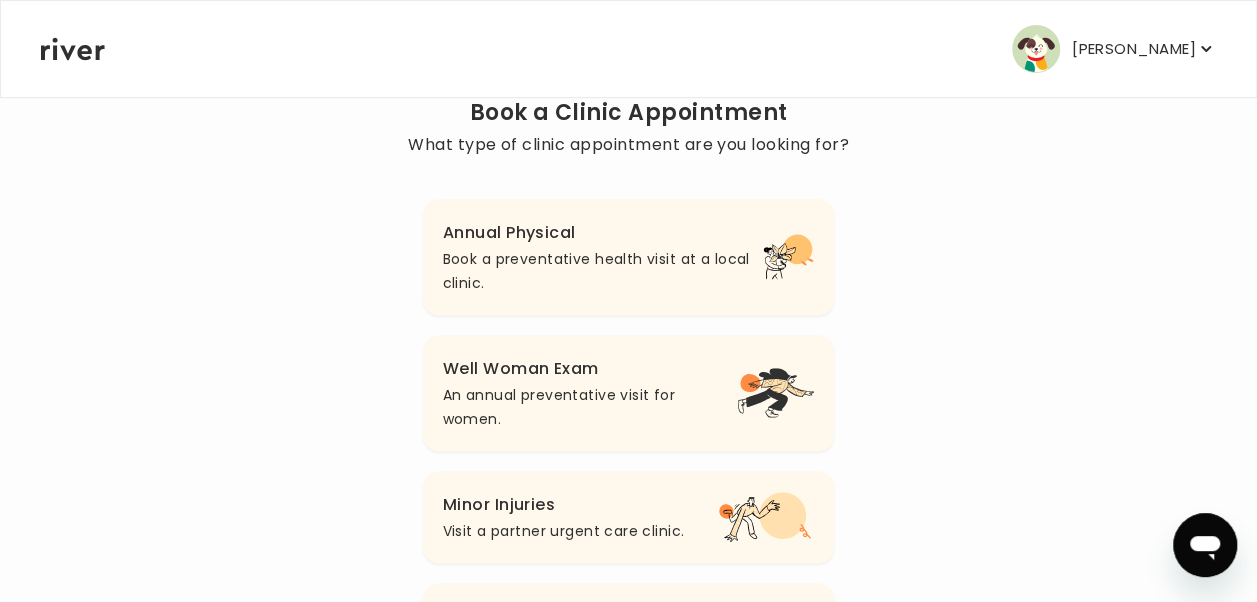 scroll, scrollTop: 172, scrollLeft: 0, axis: vertical 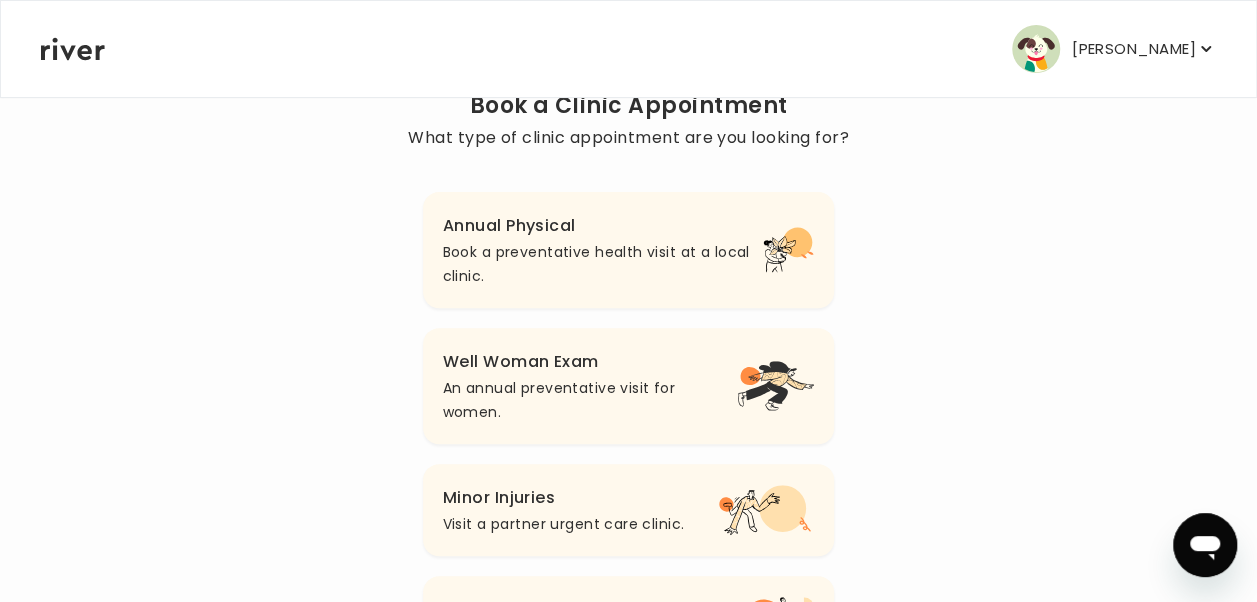 click on "Visit a partner urgent care clinic." at bounding box center [564, 524] 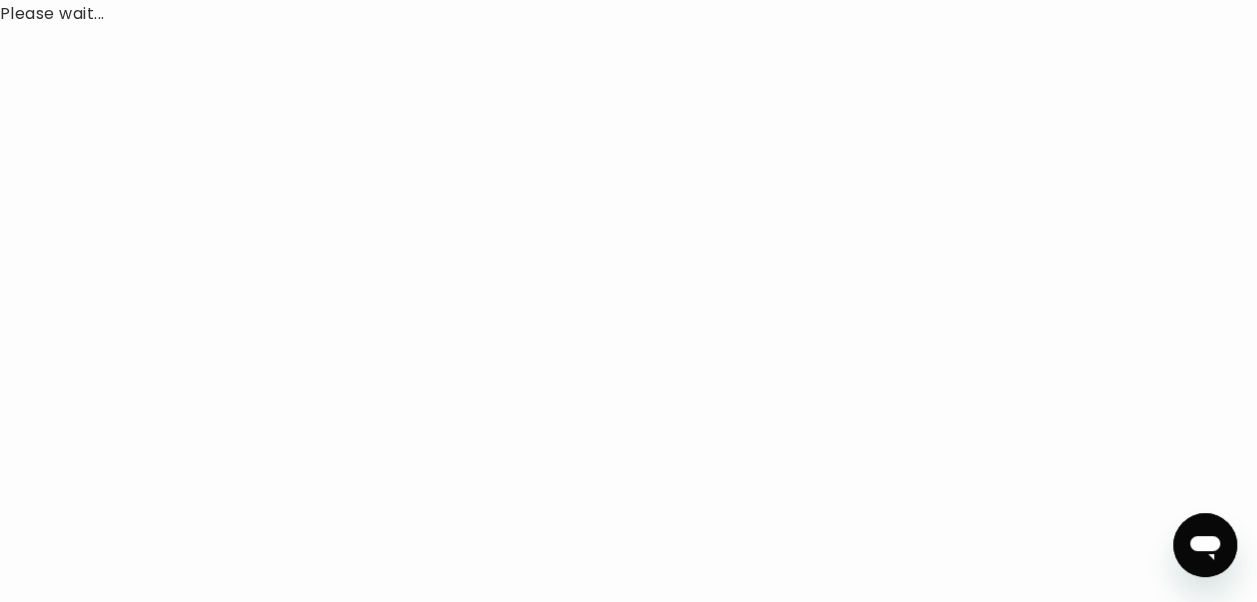 scroll, scrollTop: 0, scrollLeft: 0, axis: both 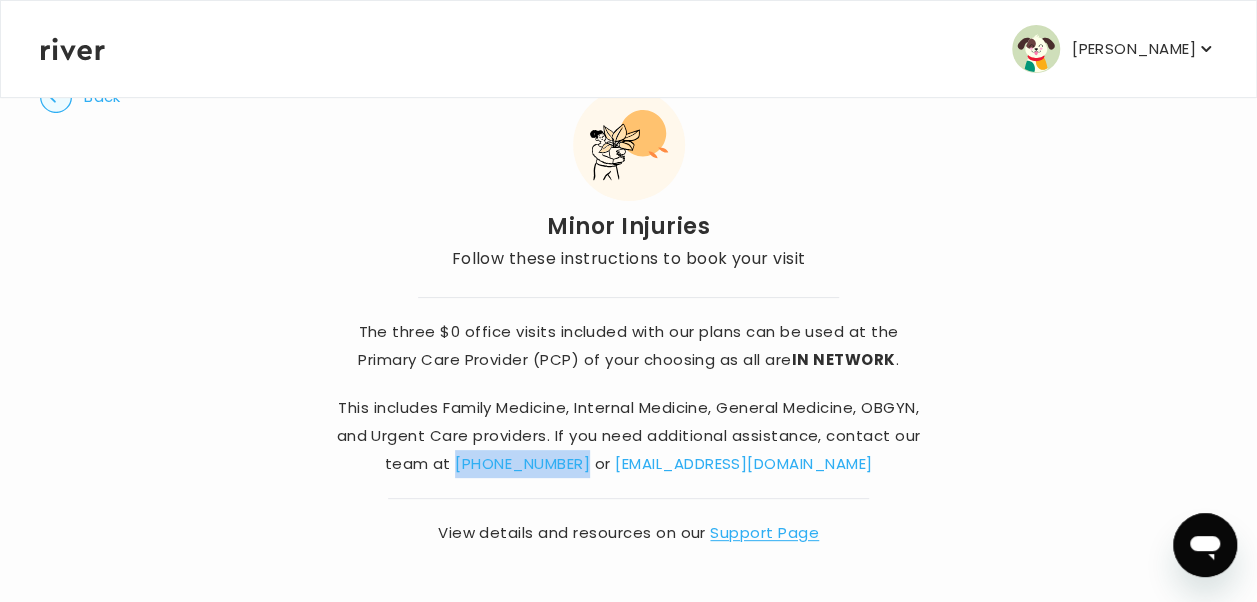 drag, startPoint x: 625, startPoint y: 464, endPoint x: 504, endPoint y: 461, distance: 121.037186 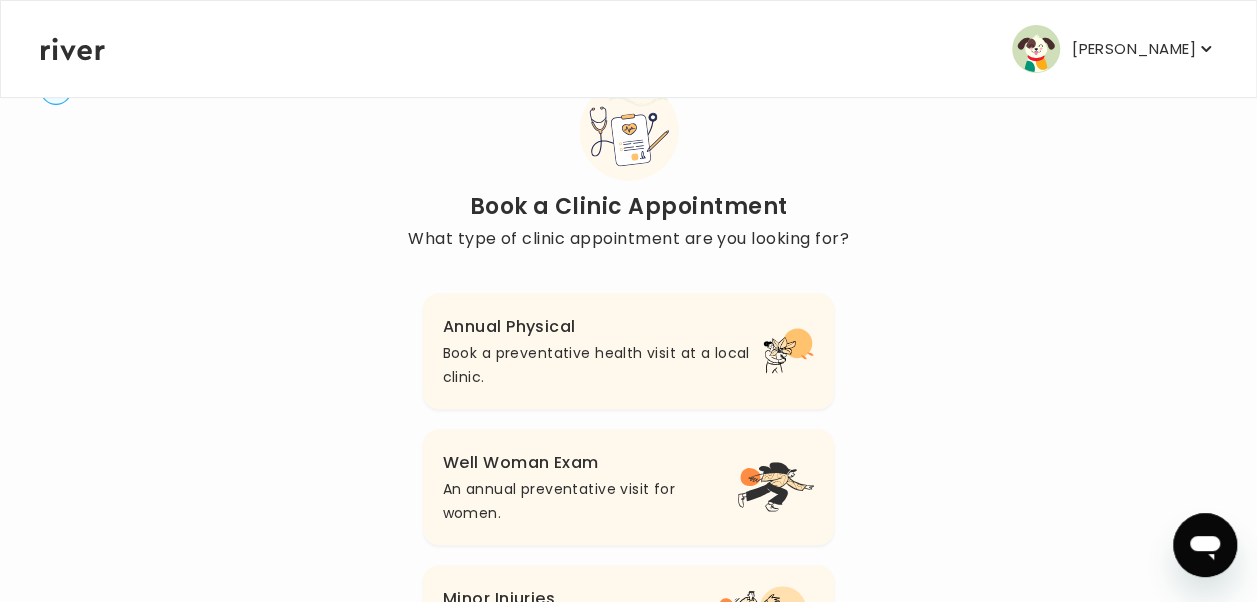 scroll, scrollTop: 172, scrollLeft: 0, axis: vertical 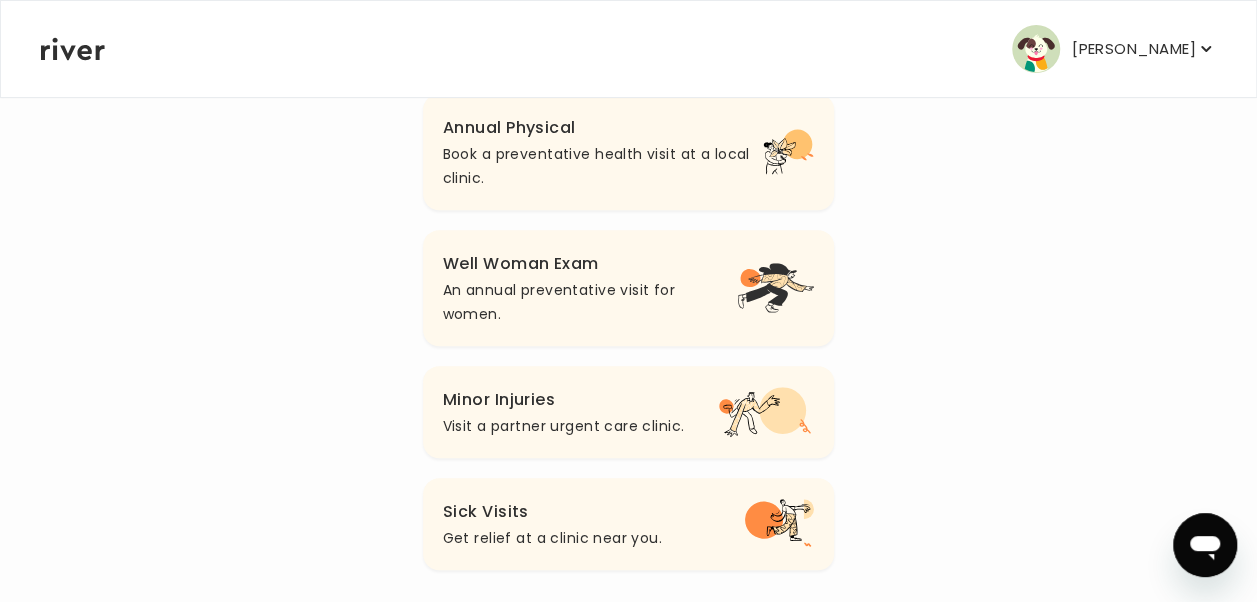 click on "Get relief at a clinic near you." at bounding box center (552, 538) 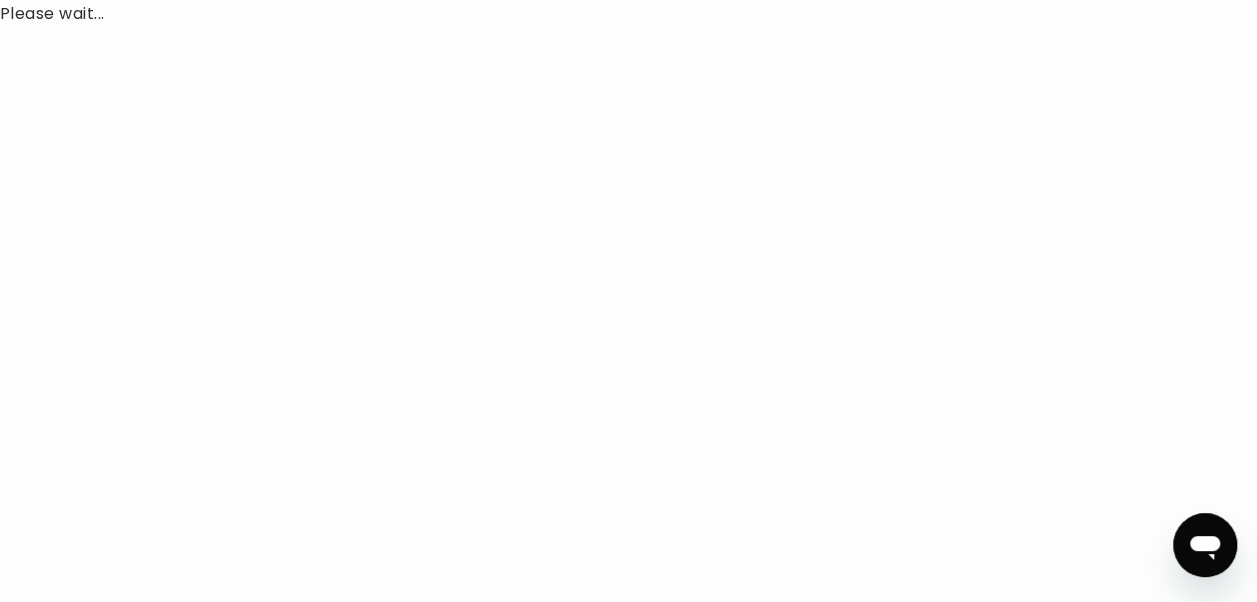 scroll, scrollTop: 0, scrollLeft: 0, axis: both 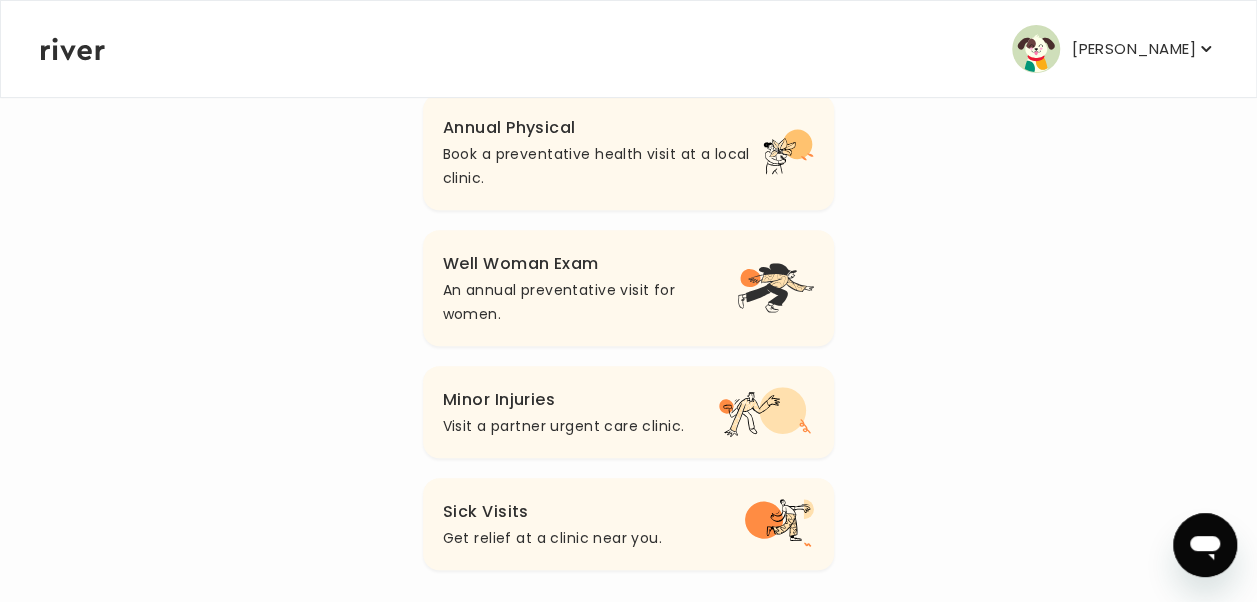 click on "Book a preventative health visit at a local clinic." at bounding box center (603, 166) 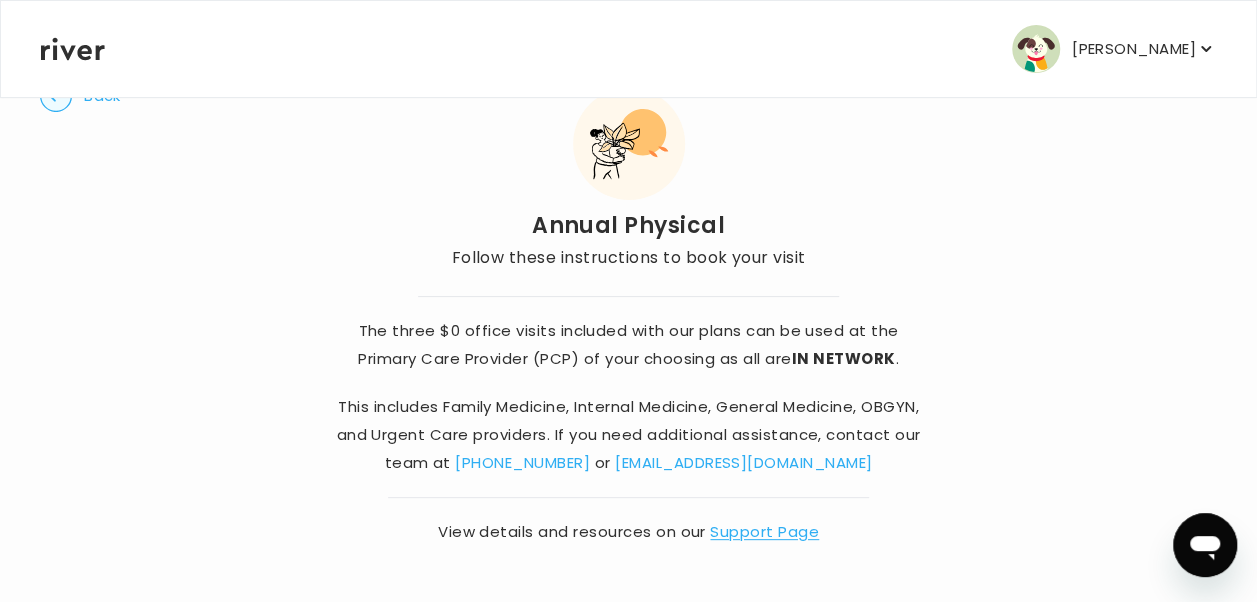 scroll, scrollTop: 71, scrollLeft: 0, axis: vertical 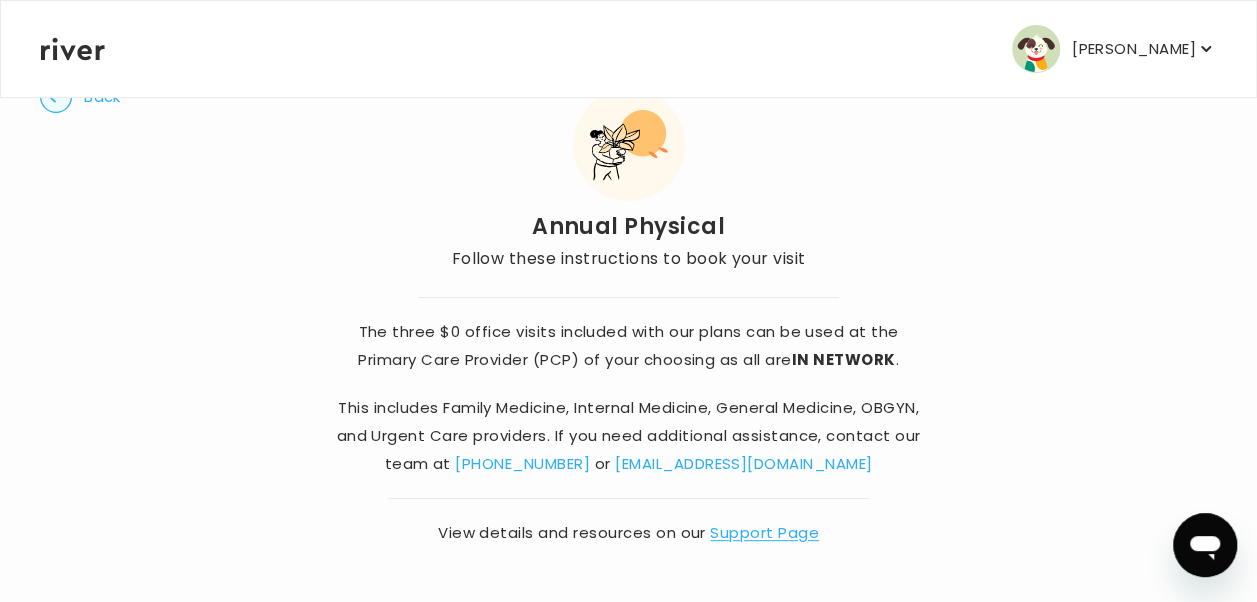 click on "Back" at bounding box center (102, 97) 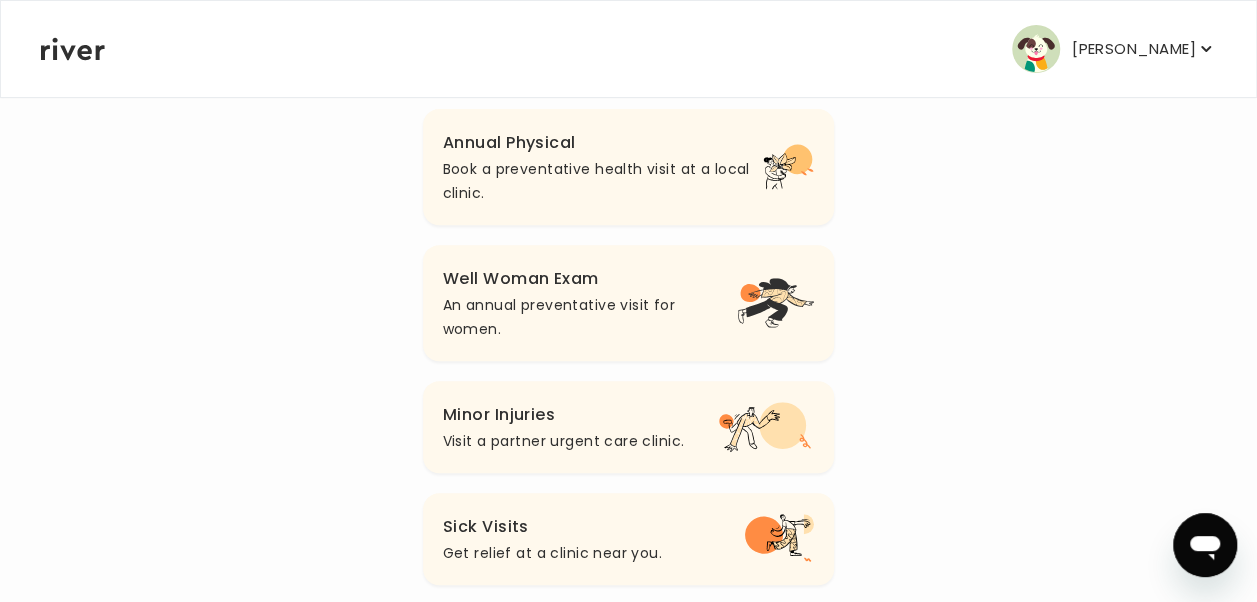 scroll, scrollTop: 270, scrollLeft: 0, axis: vertical 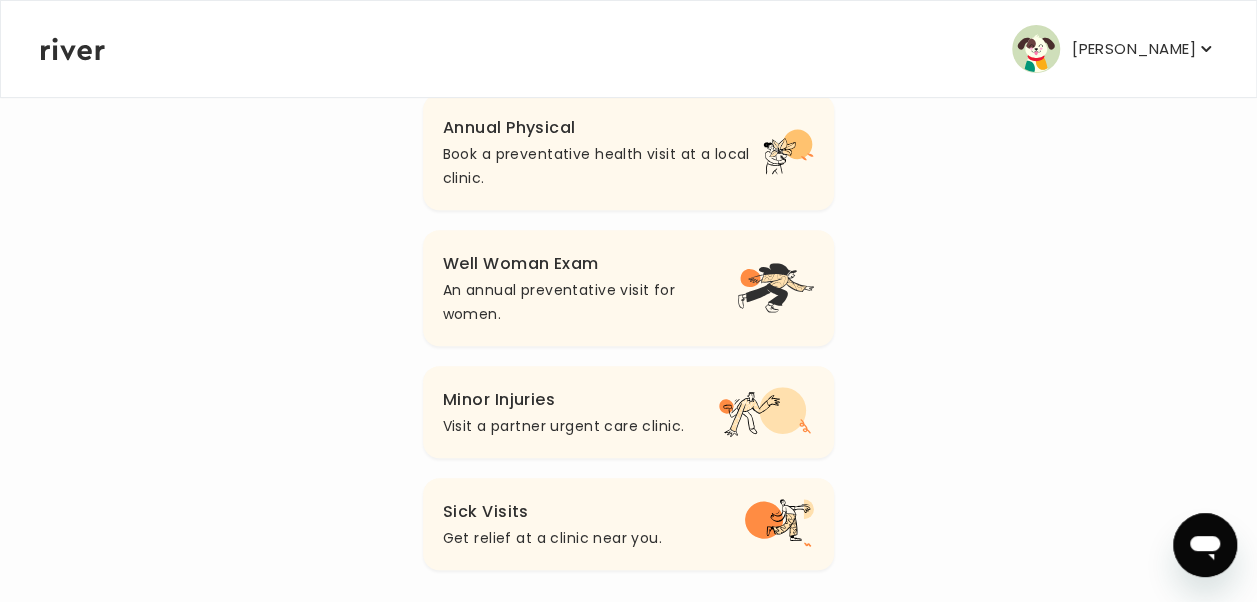 click on "[PERSON_NAME]" at bounding box center (1134, 49) 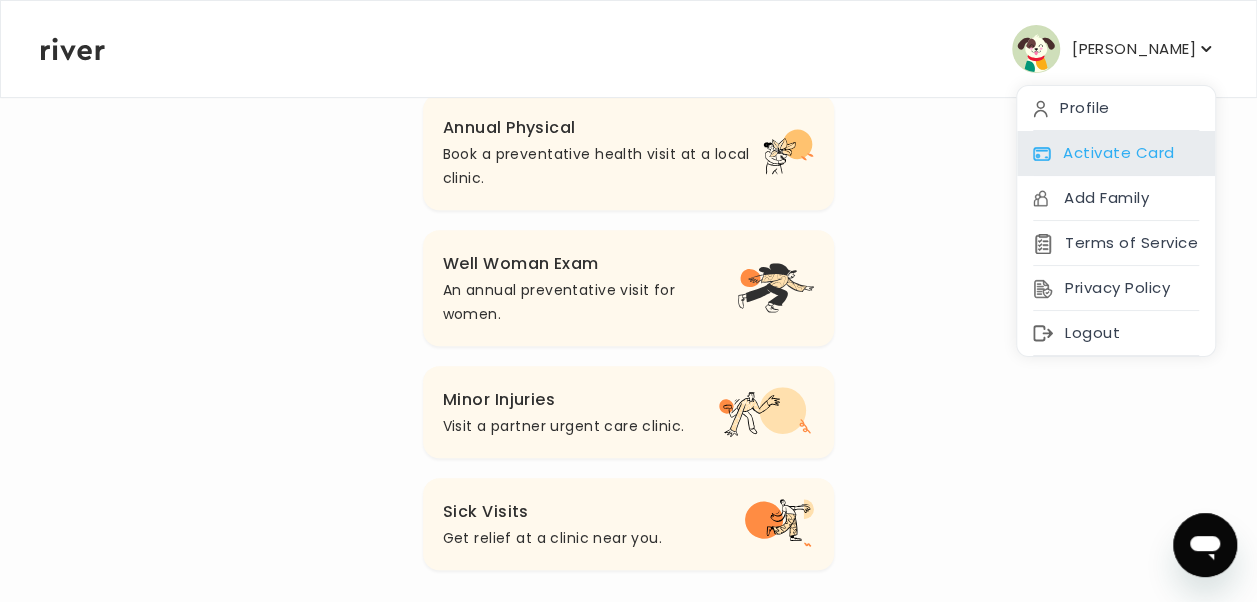 click on "Activate Card" at bounding box center (1116, 153) 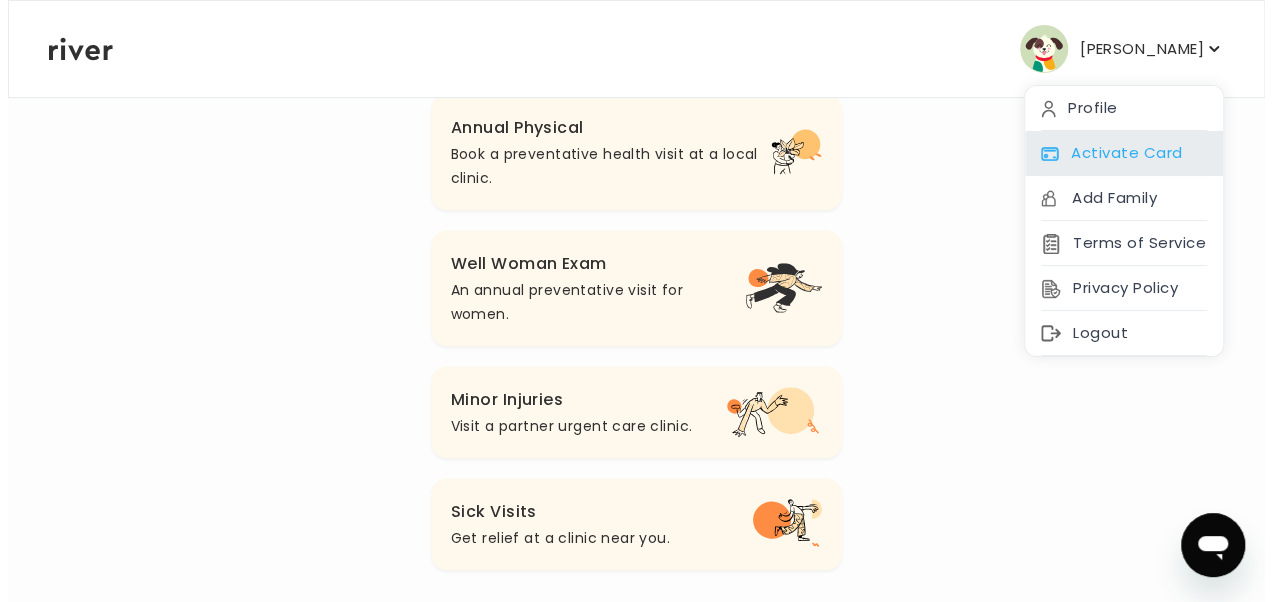 scroll, scrollTop: 0, scrollLeft: 0, axis: both 